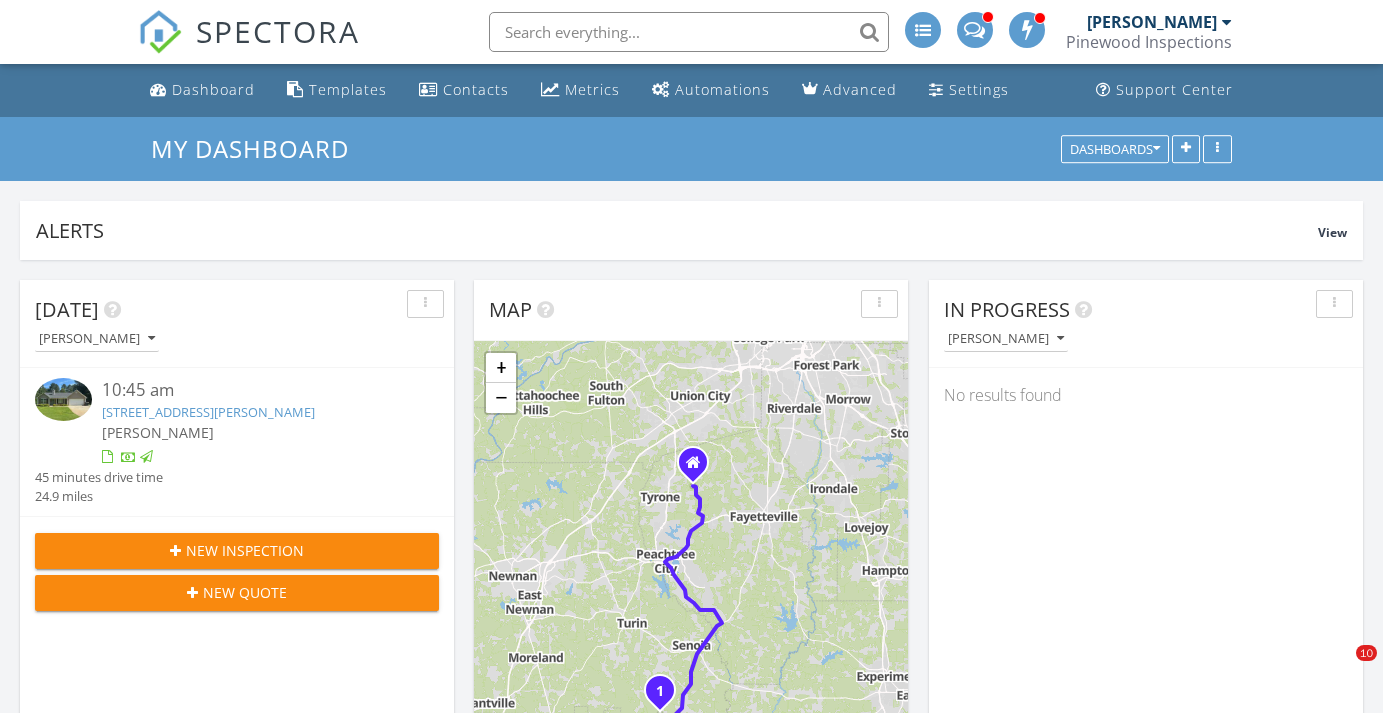 scroll, scrollTop: 0, scrollLeft: 0, axis: both 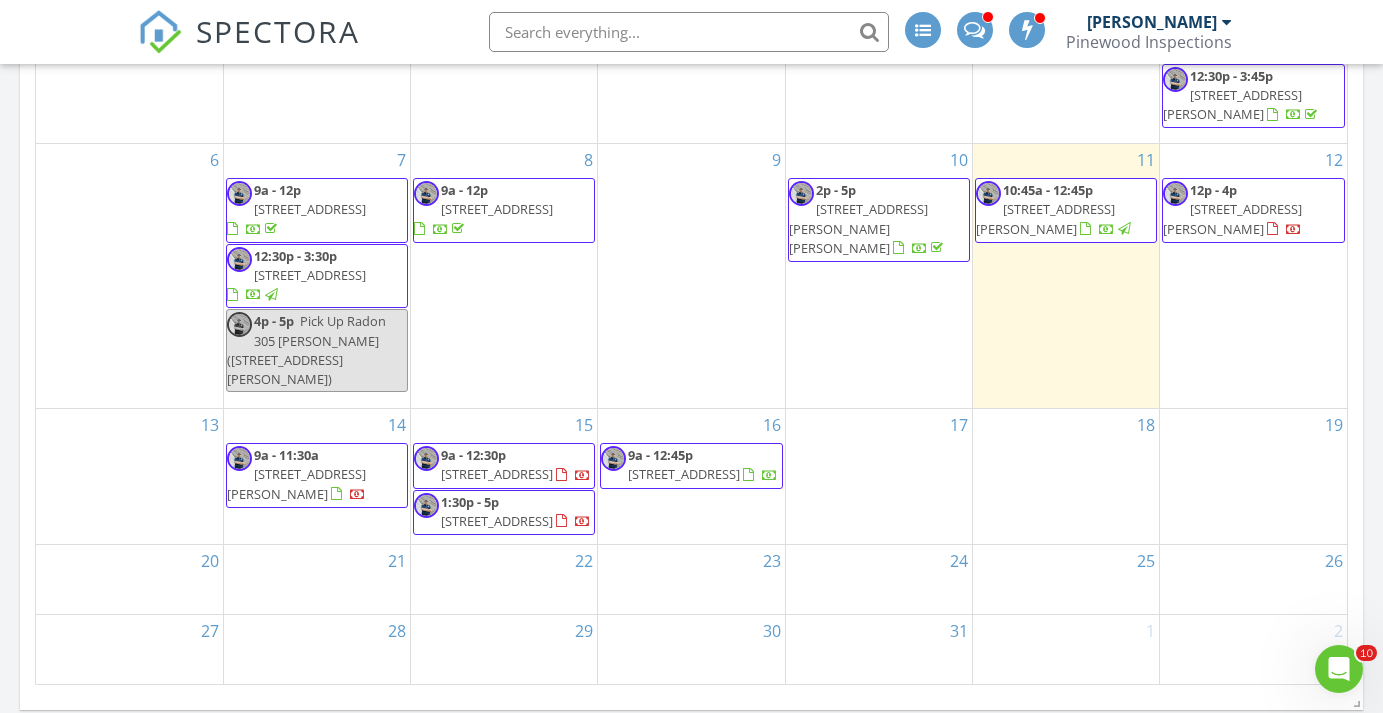 click on "[STREET_ADDRESS][PERSON_NAME]" at bounding box center [1232, 218] 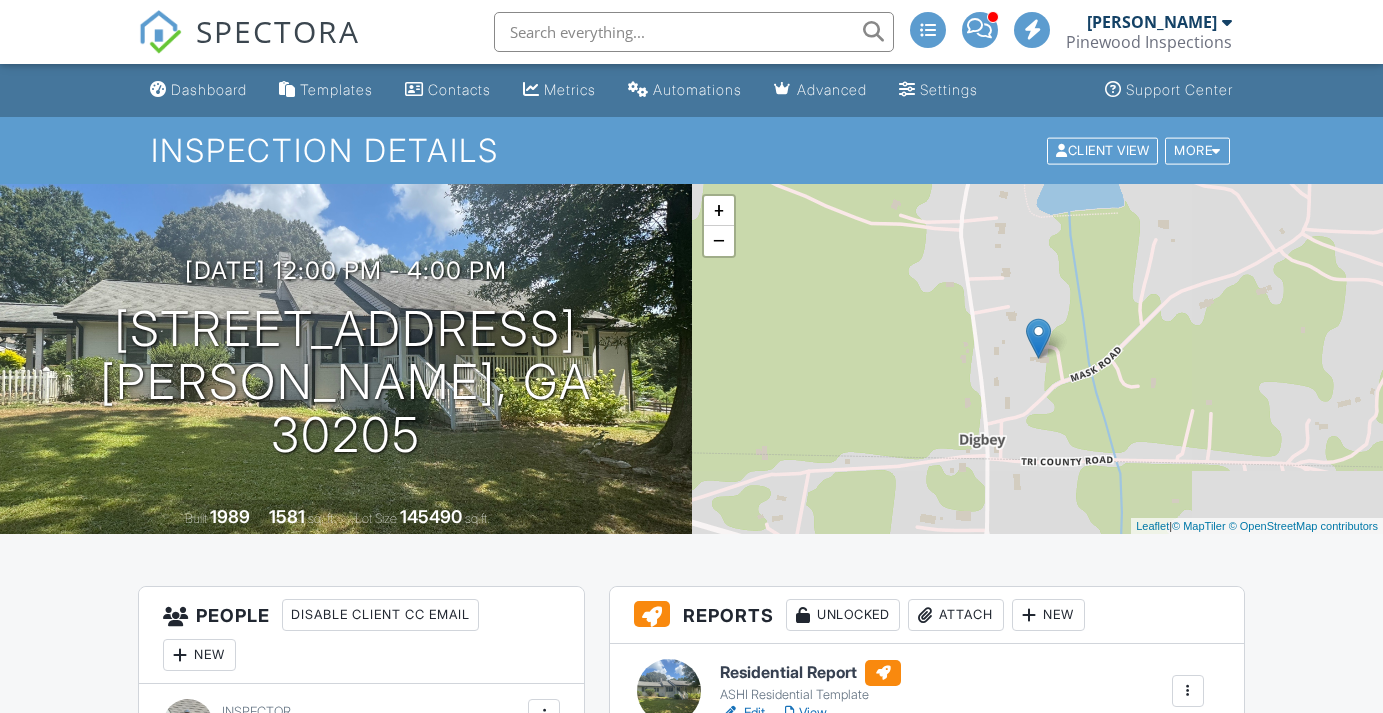 scroll, scrollTop: 0, scrollLeft: 0, axis: both 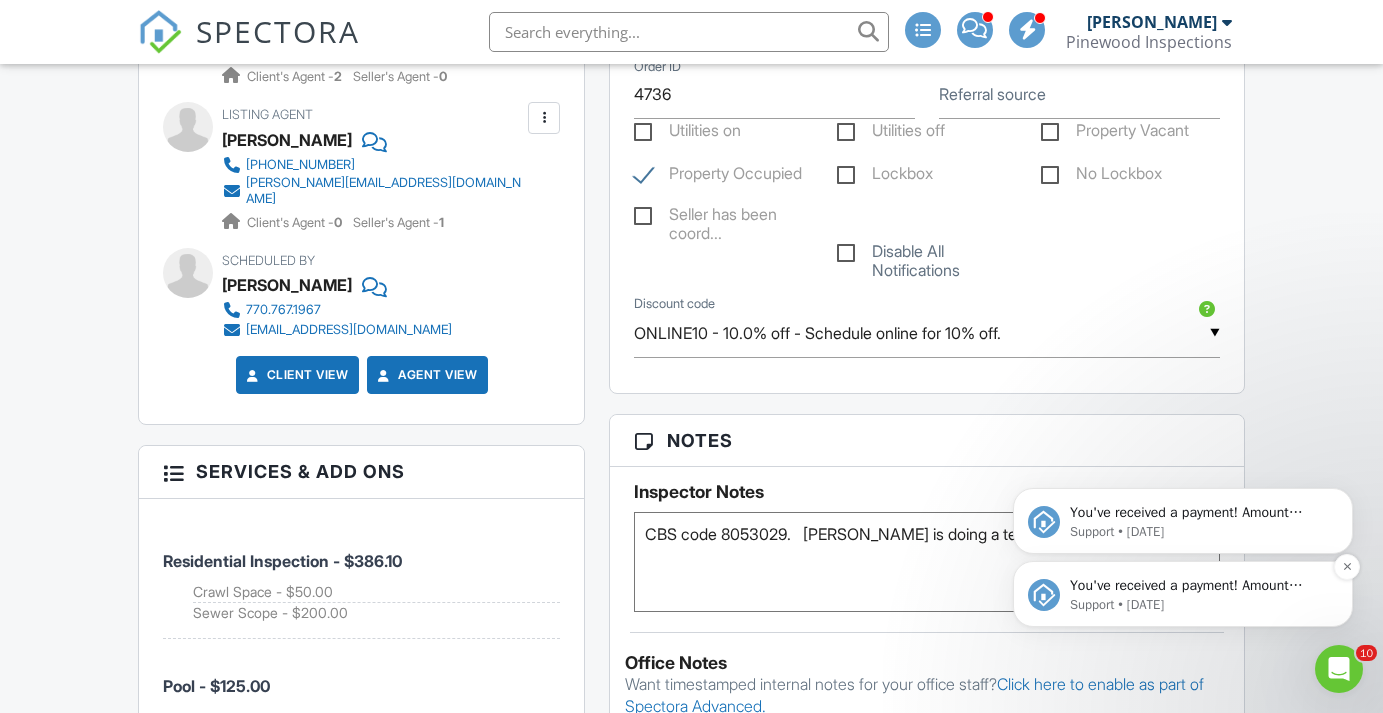 click on "Support • [DATE]" at bounding box center (1199, 605) 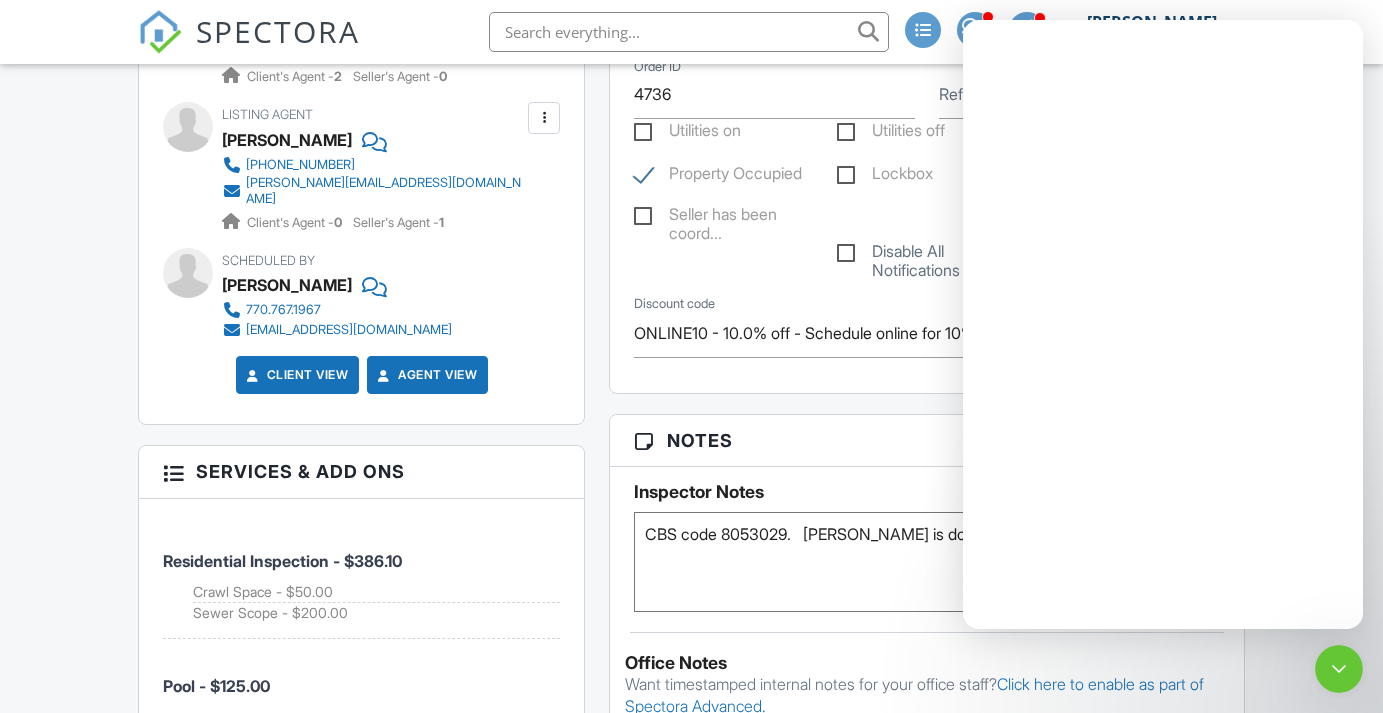 scroll, scrollTop: 0, scrollLeft: 0, axis: both 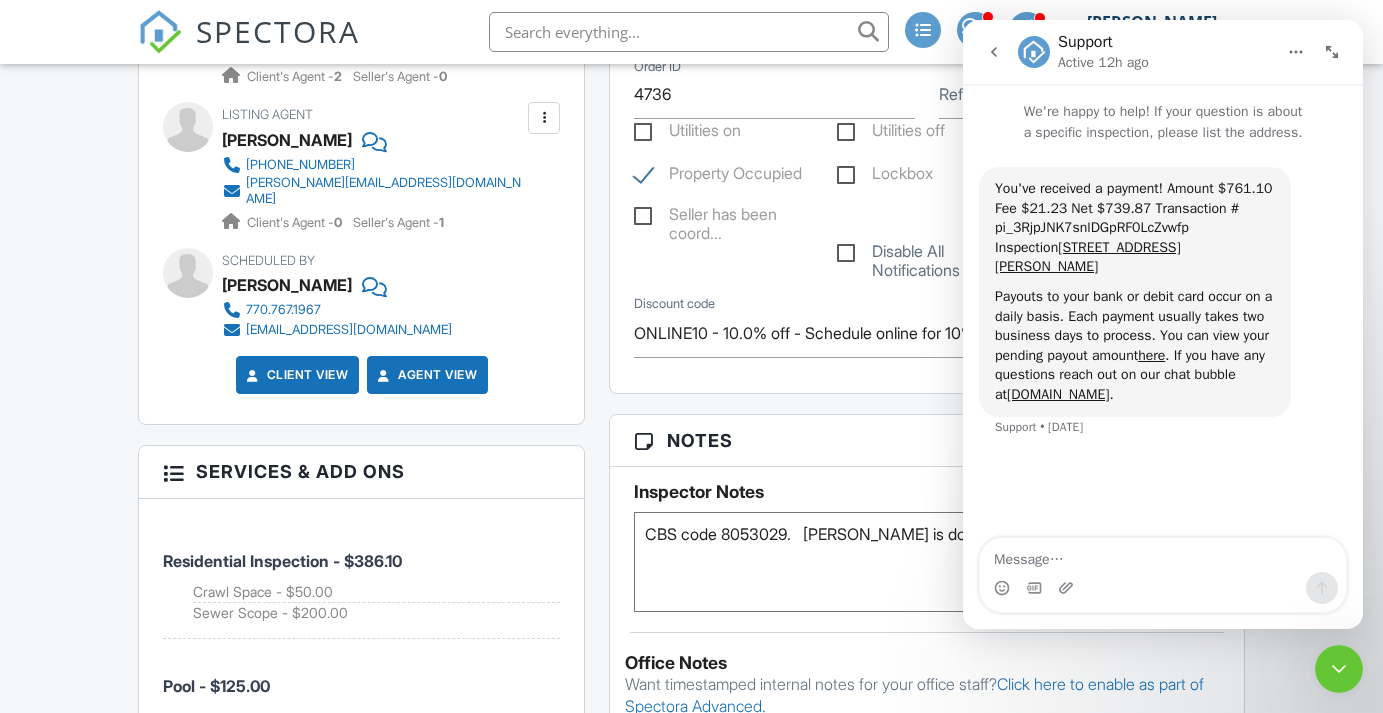 click 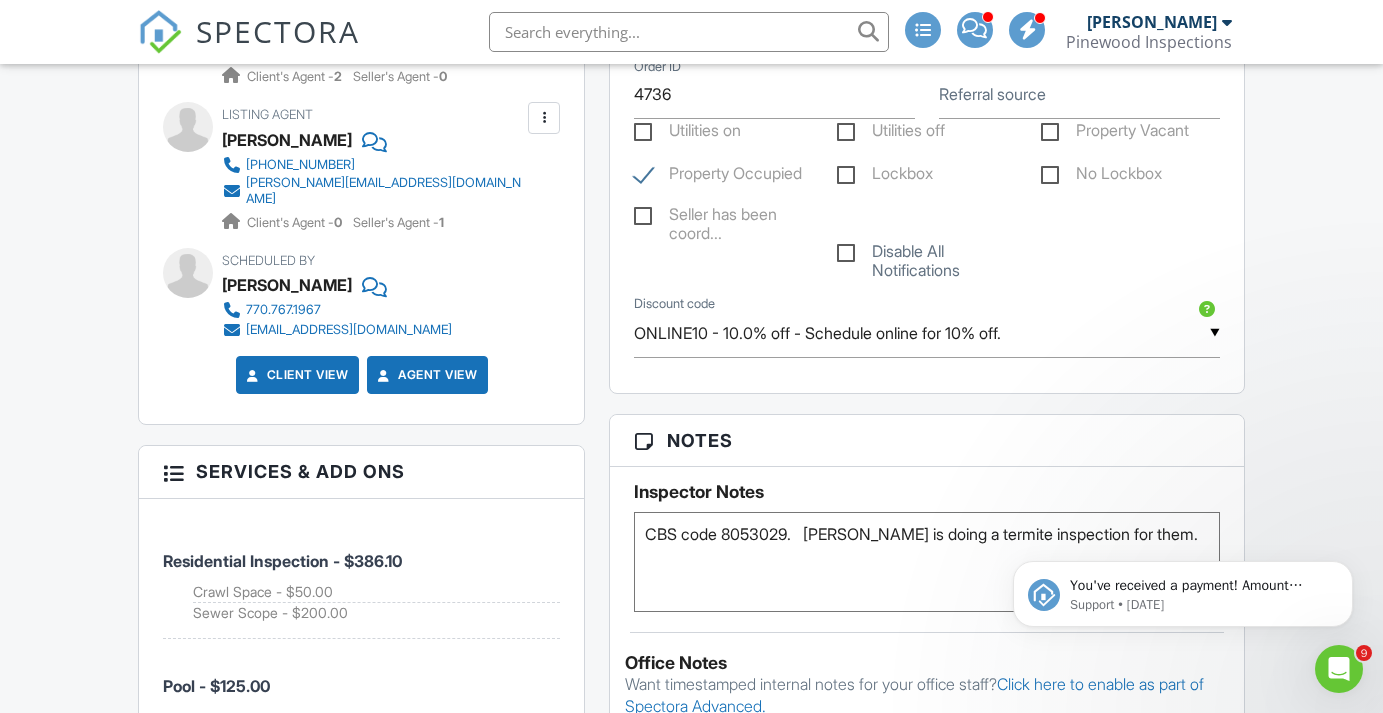 scroll, scrollTop: 0, scrollLeft: 0, axis: both 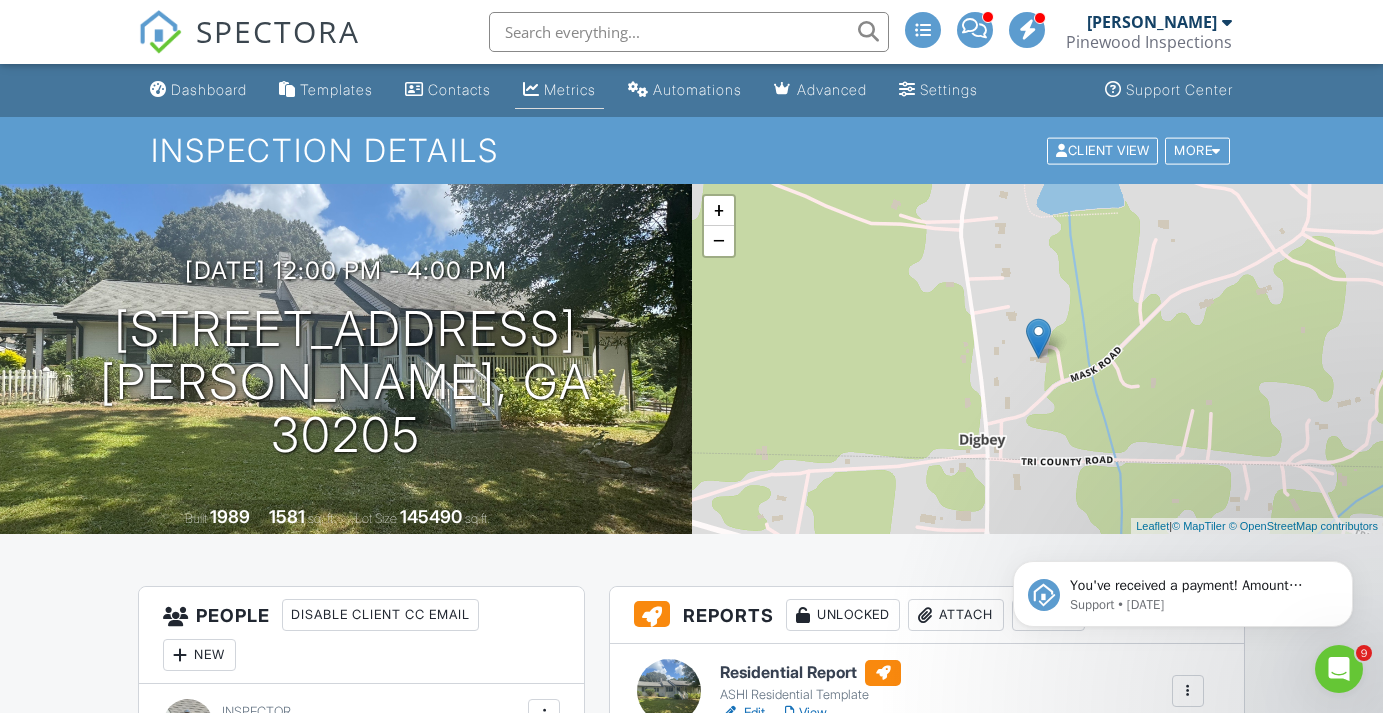 click on "Metrics" at bounding box center (570, 89) 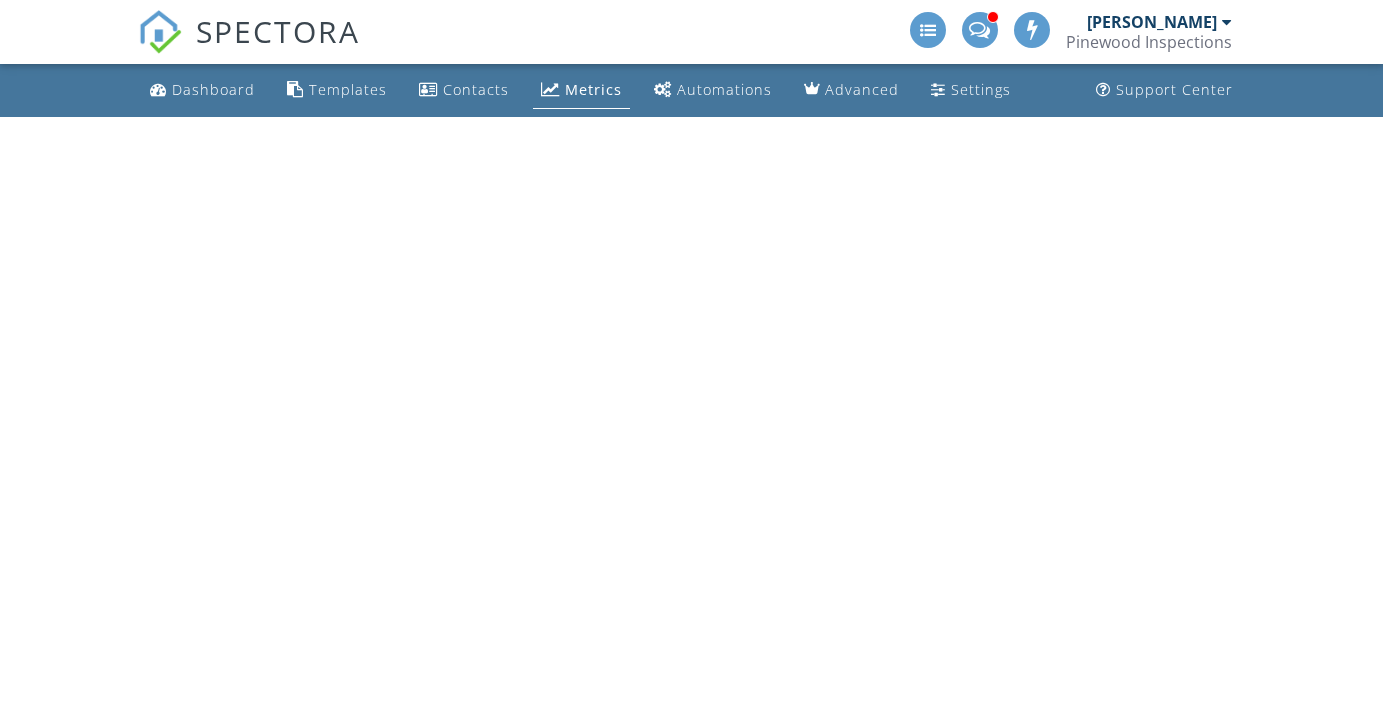 scroll, scrollTop: 0, scrollLeft: 0, axis: both 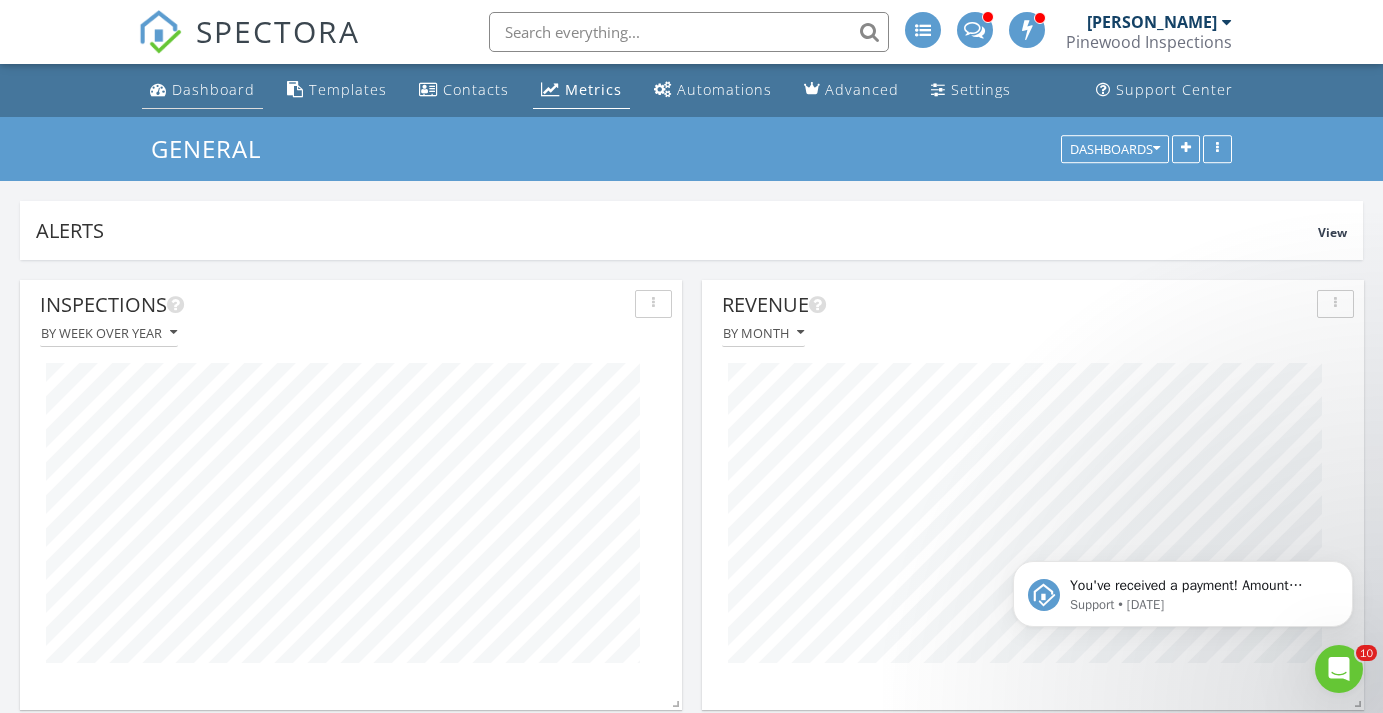 click on "Dashboard" at bounding box center (213, 89) 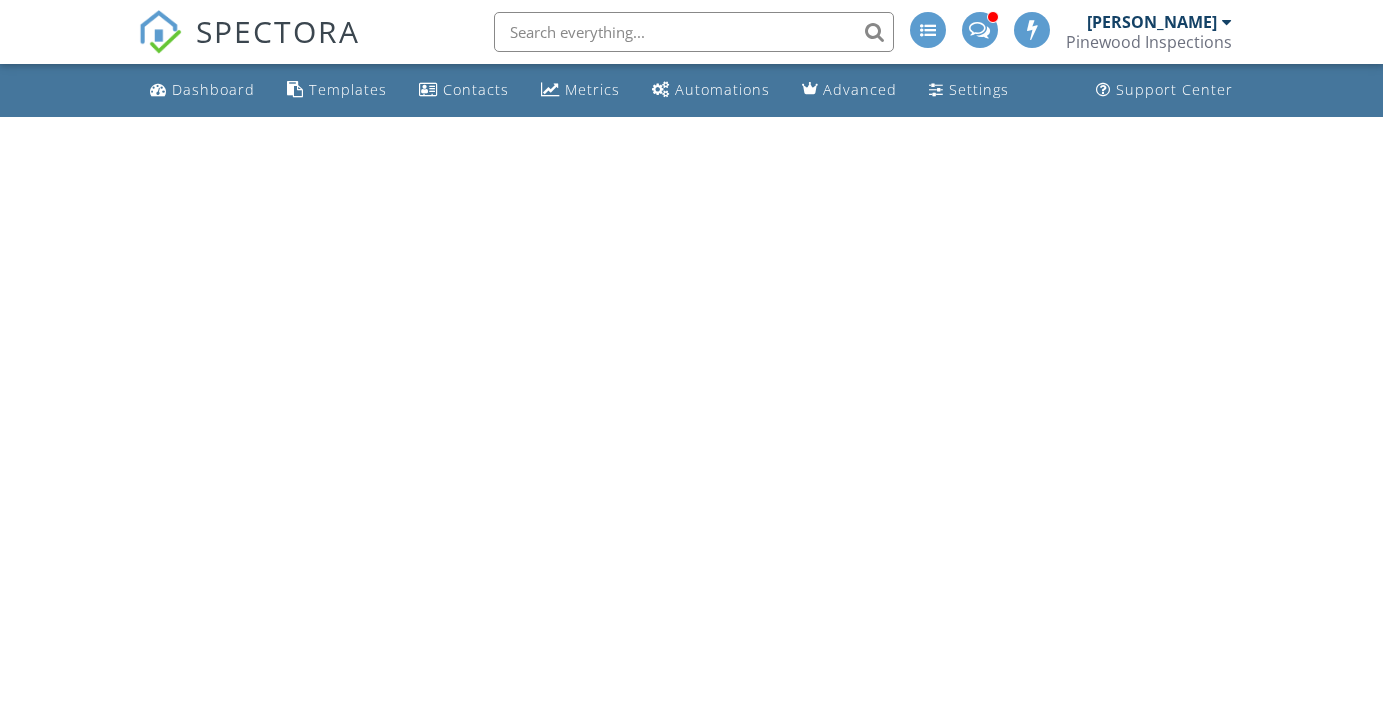 scroll, scrollTop: 0, scrollLeft: 0, axis: both 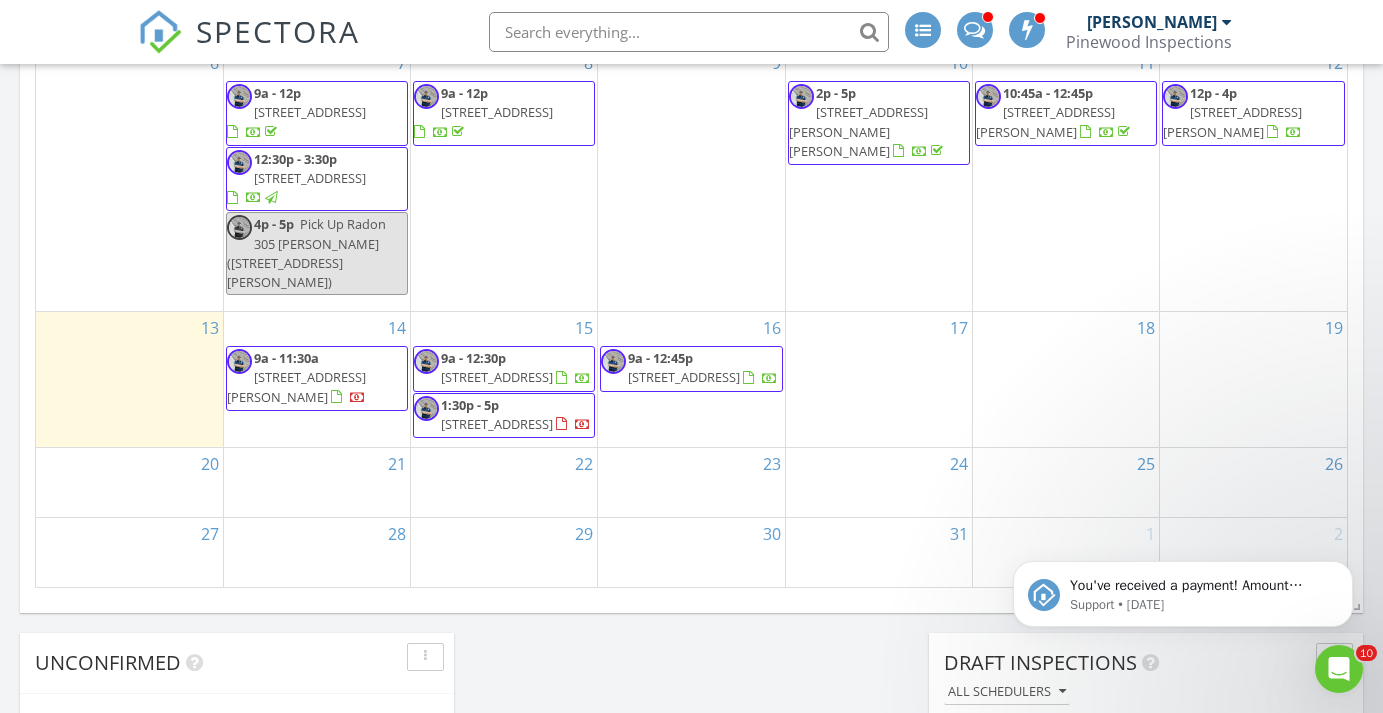 click on "[STREET_ADDRESS][PERSON_NAME]" at bounding box center [1232, 121] 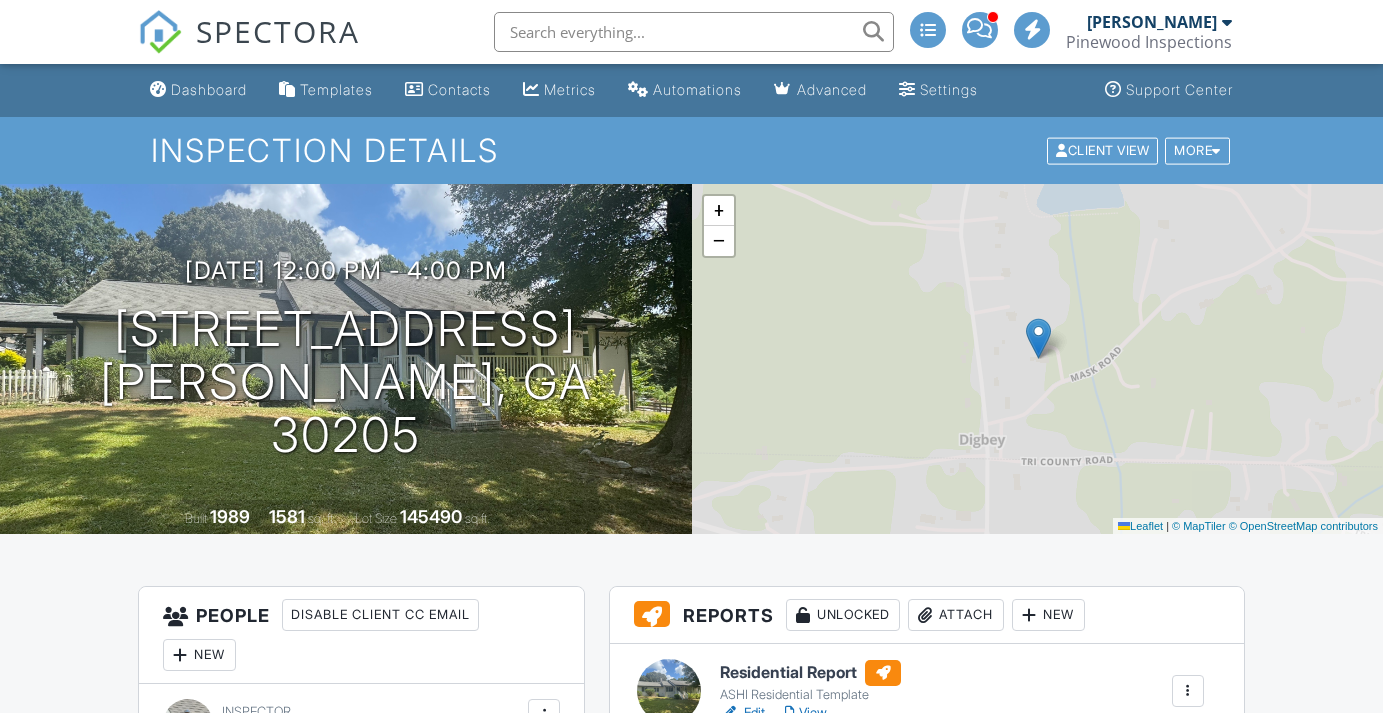 scroll, scrollTop: 0, scrollLeft: 0, axis: both 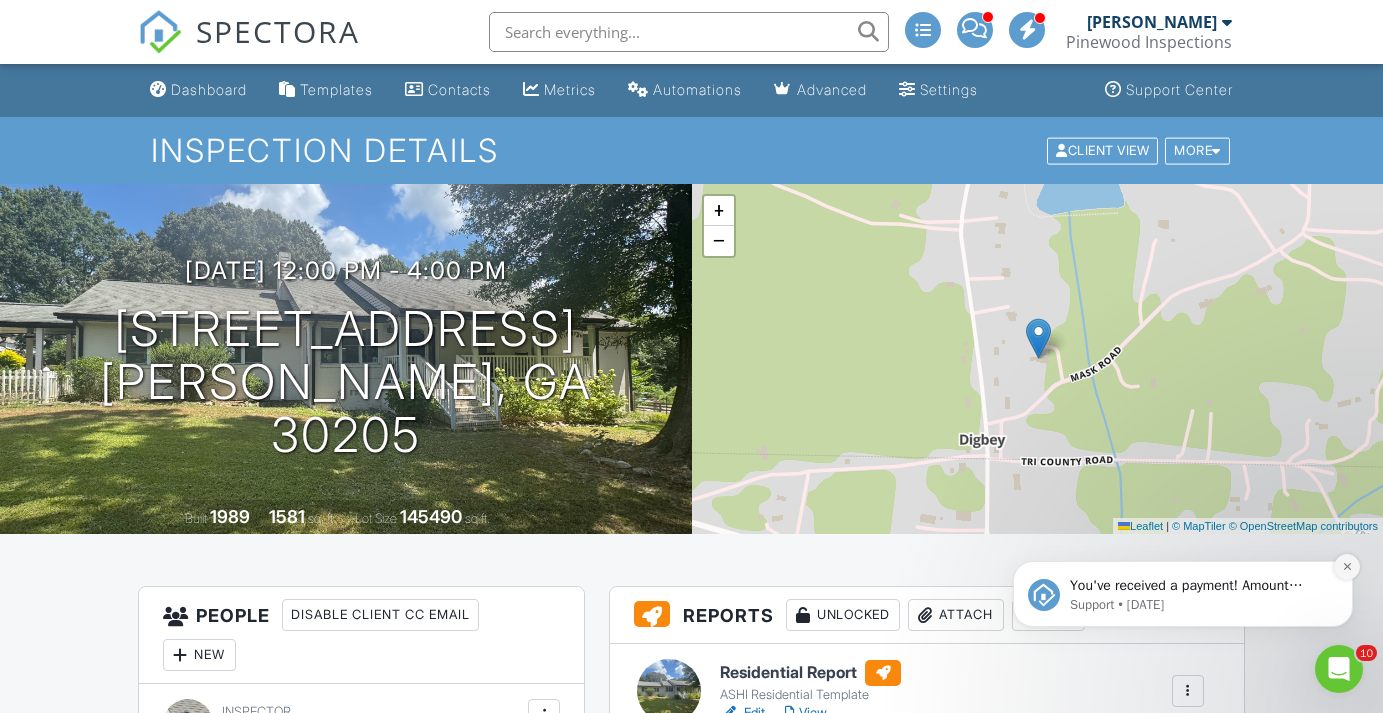 click 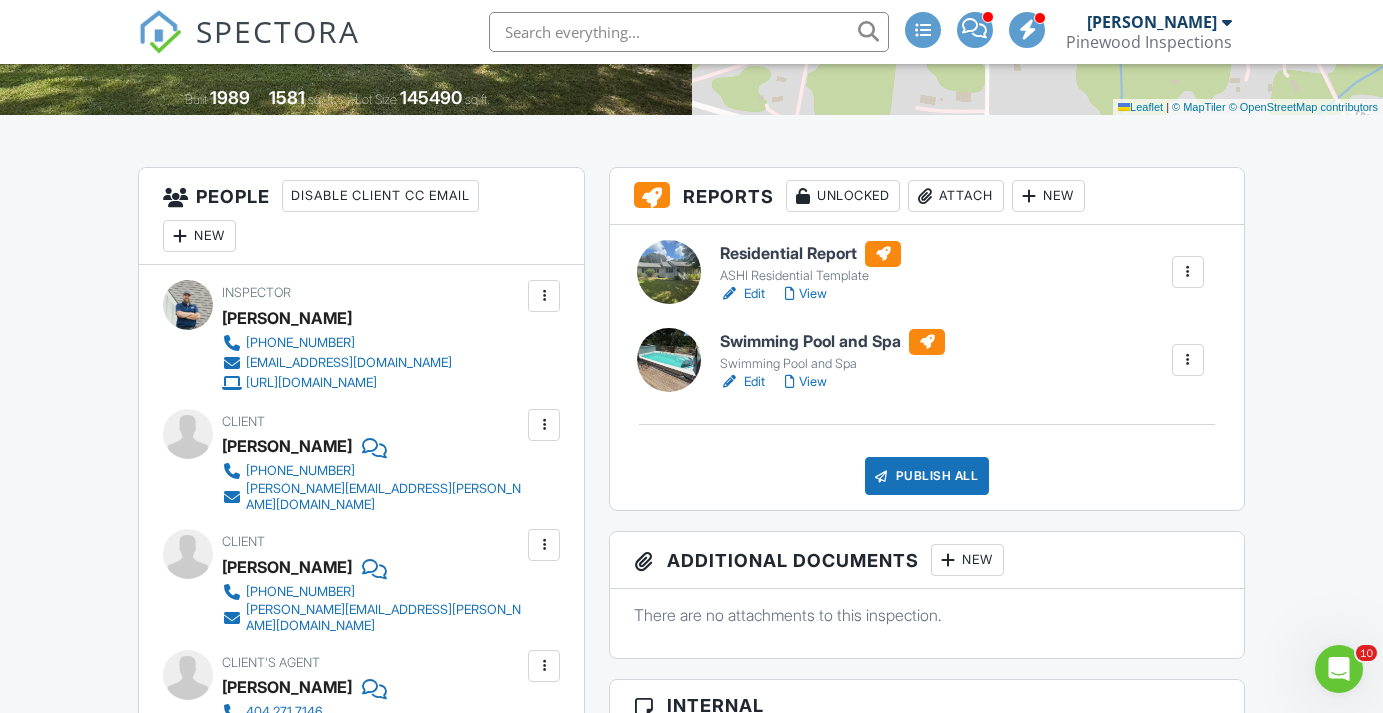 scroll, scrollTop: 423, scrollLeft: 0, axis: vertical 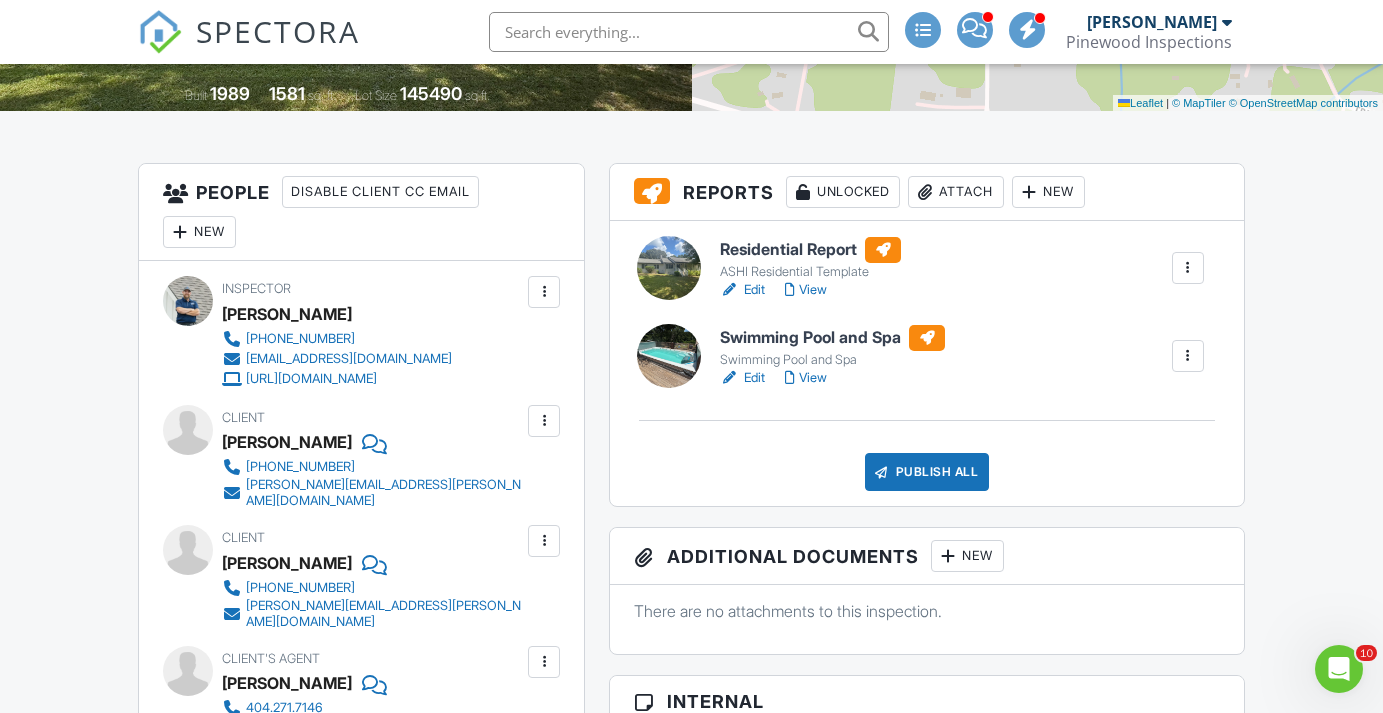 click on "Edit" at bounding box center [742, 378] 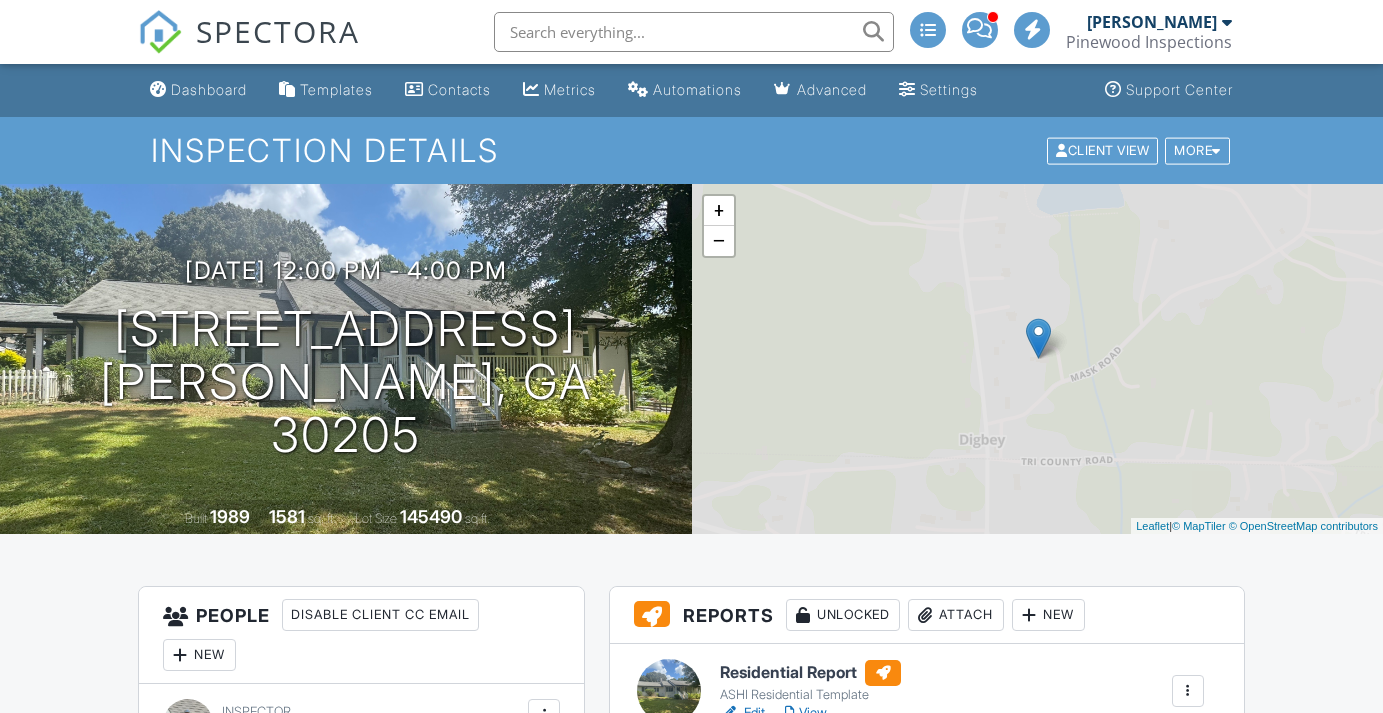 scroll, scrollTop: 0, scrollLeft: 0, axis: both 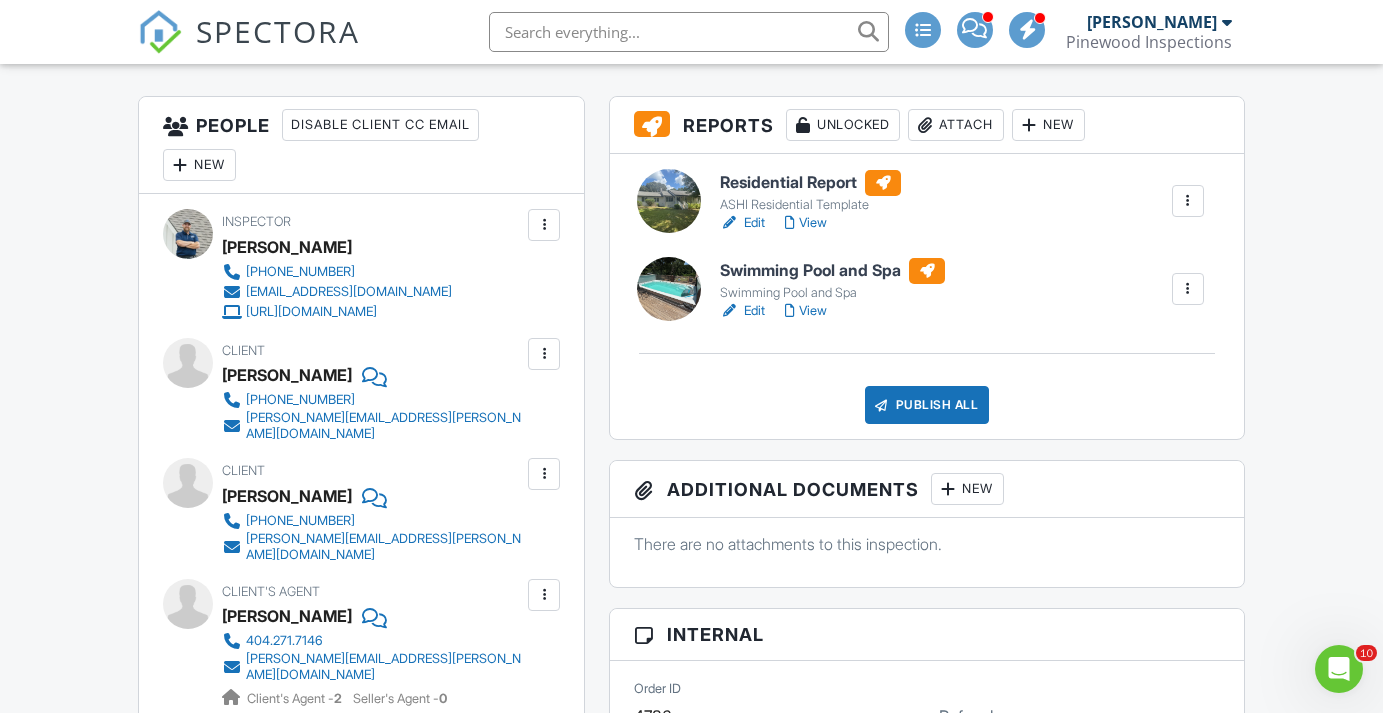 click on "Edit" at bounding box center [742, 223] 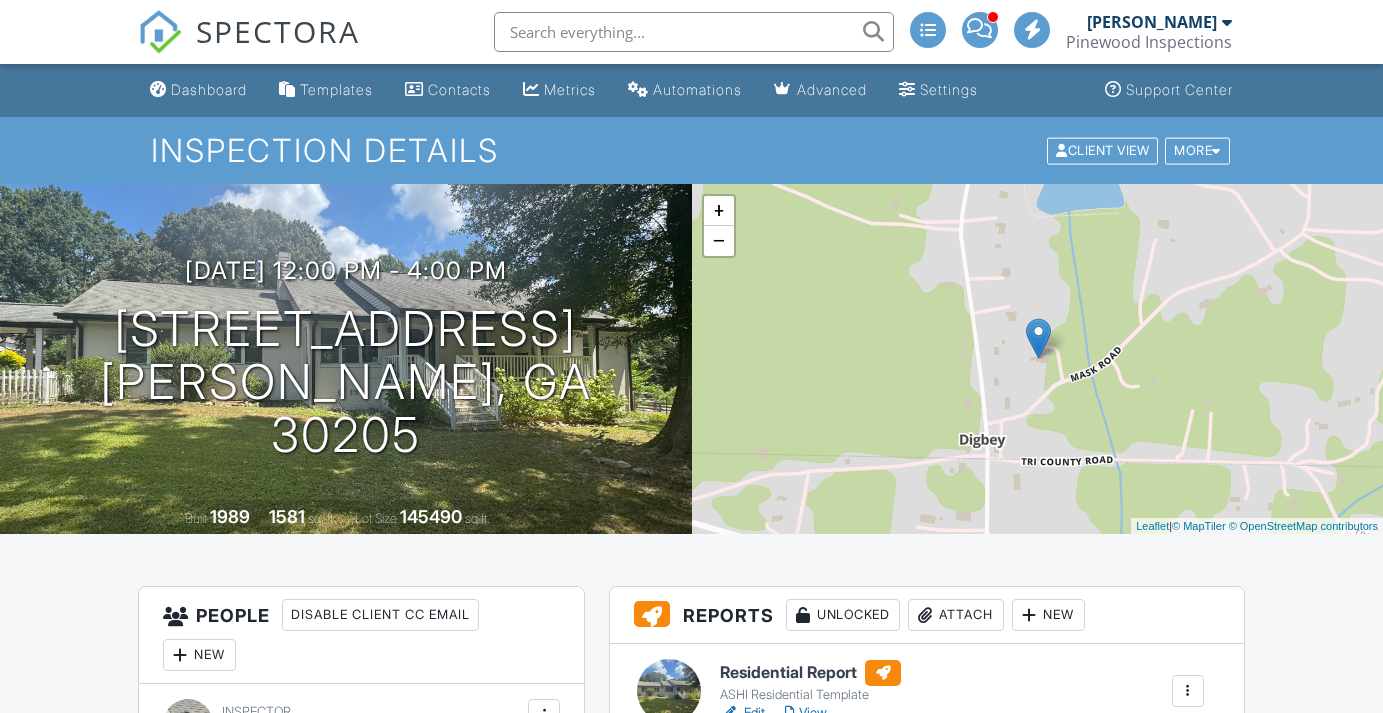 scroll, scrollTop: 168, scrollLeft: 0, axis: vertical 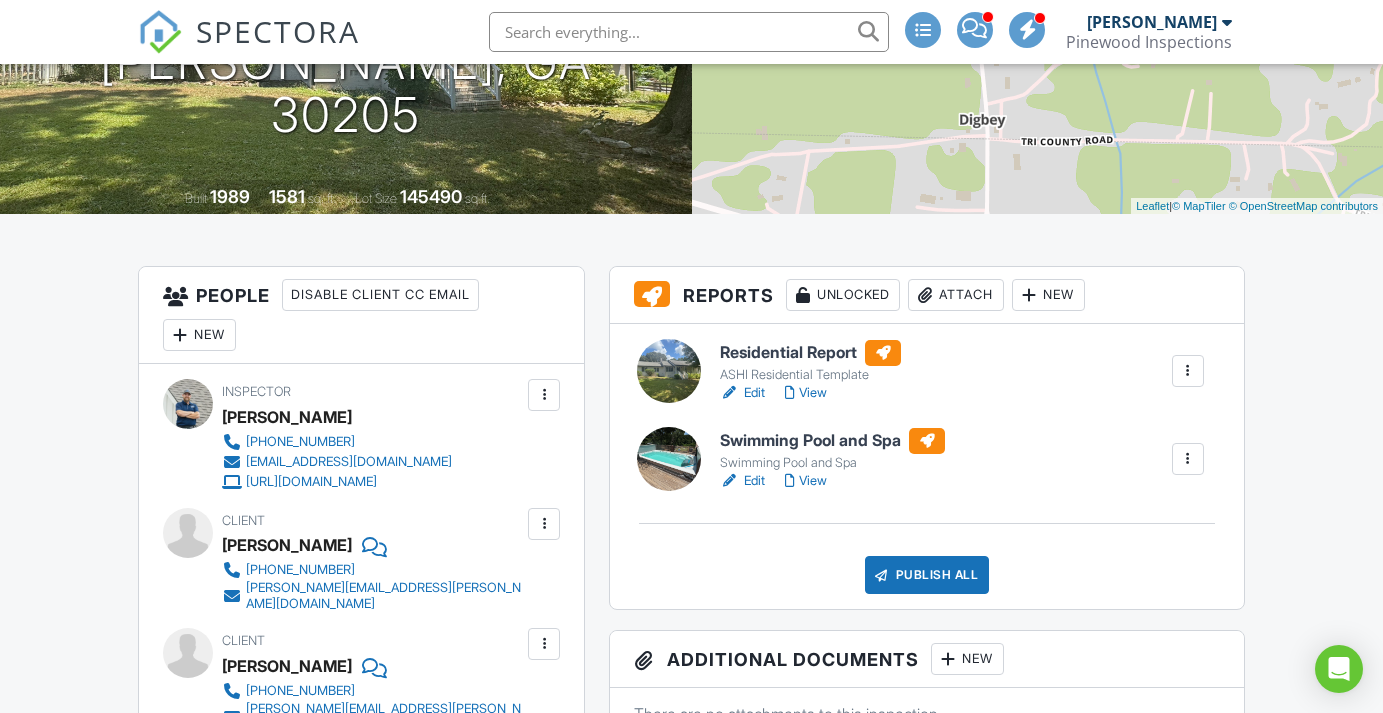 click on "View" at bounding box center (806, 393) 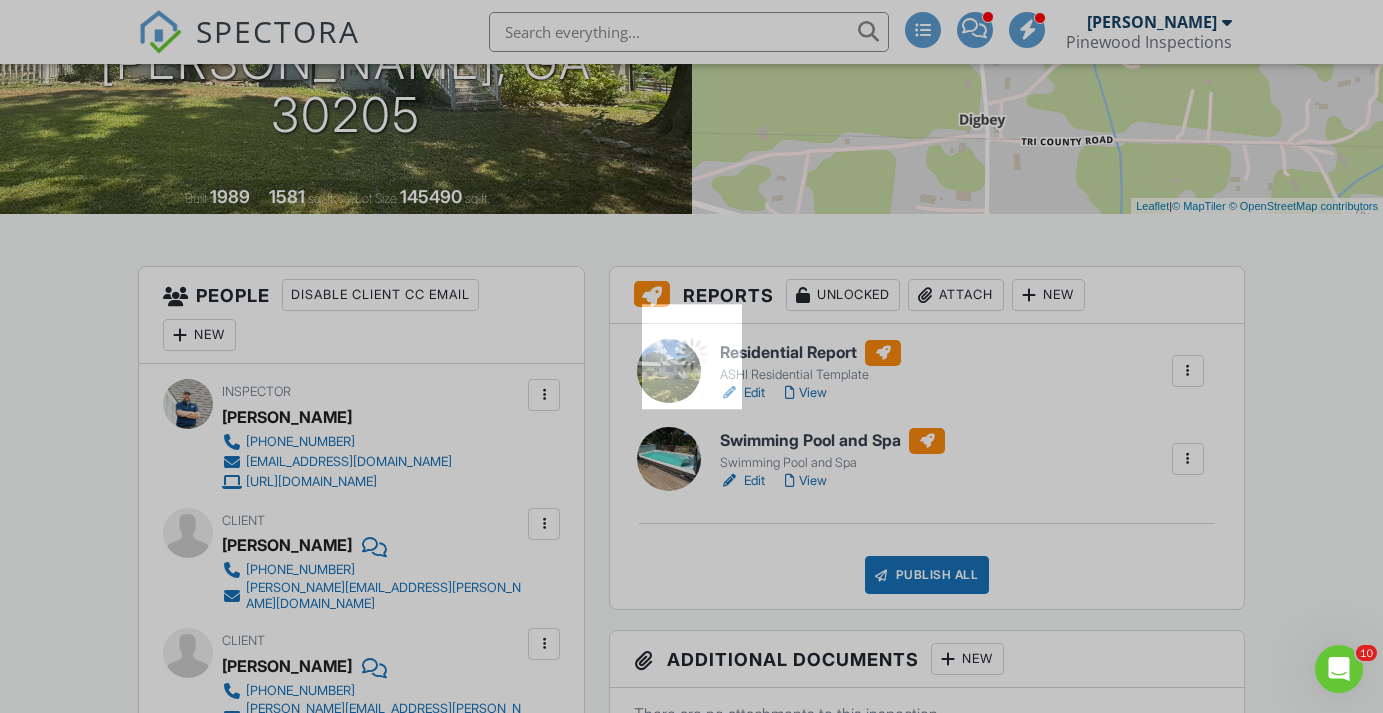 scroll, scrollTop: 0, scrollLeft: 0, axis: both 